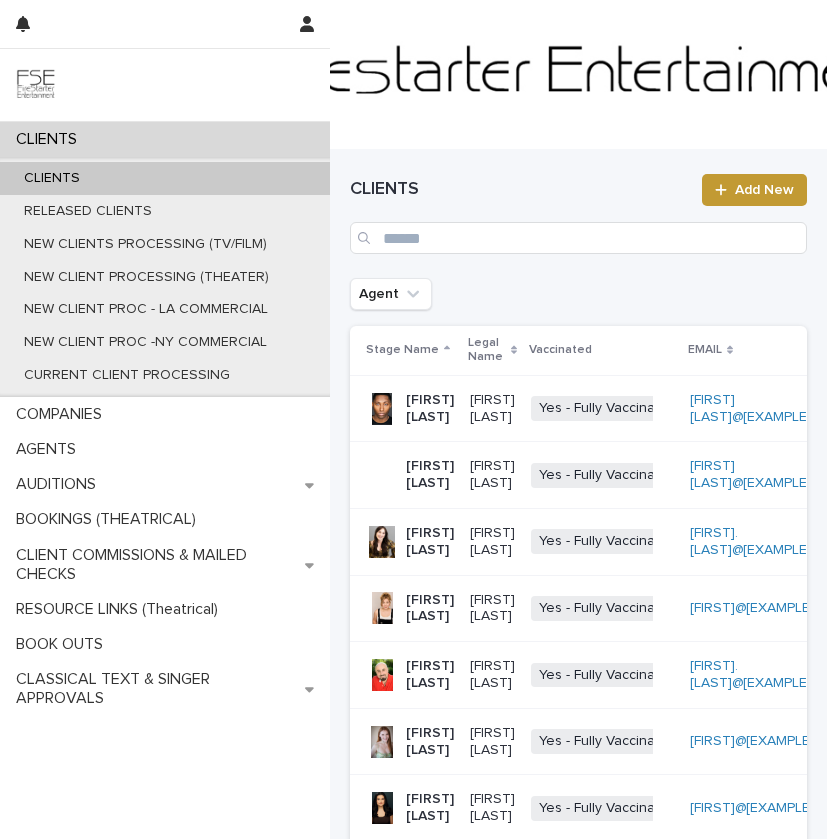 scroll, scrollTop: 0, scrollLeft: 0, axis: both 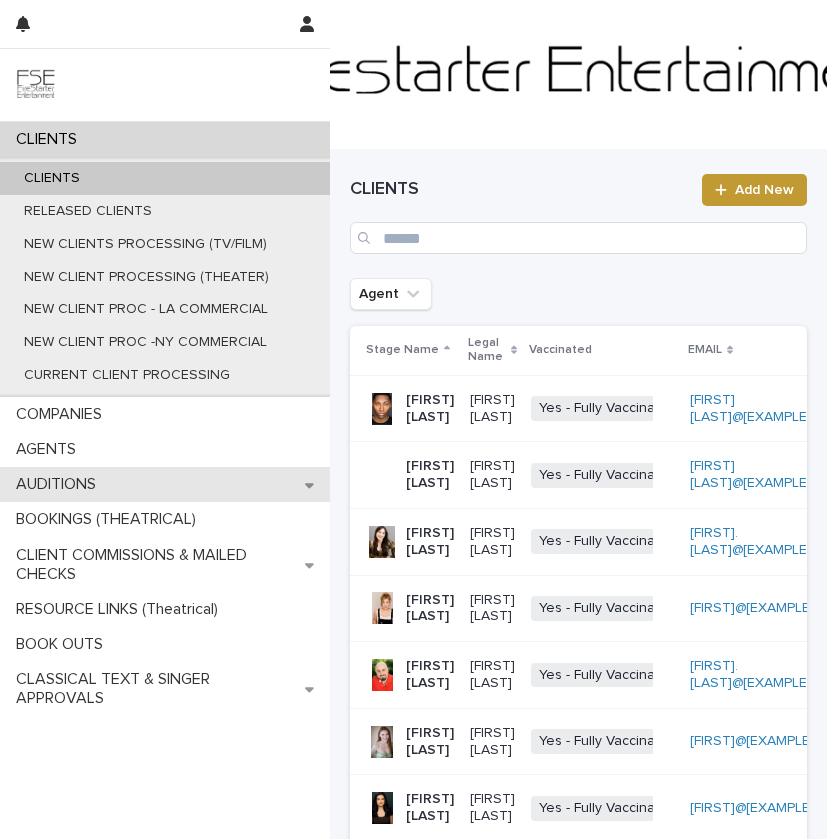 click on "AUDITIONS" at bounding box center [165, 484] 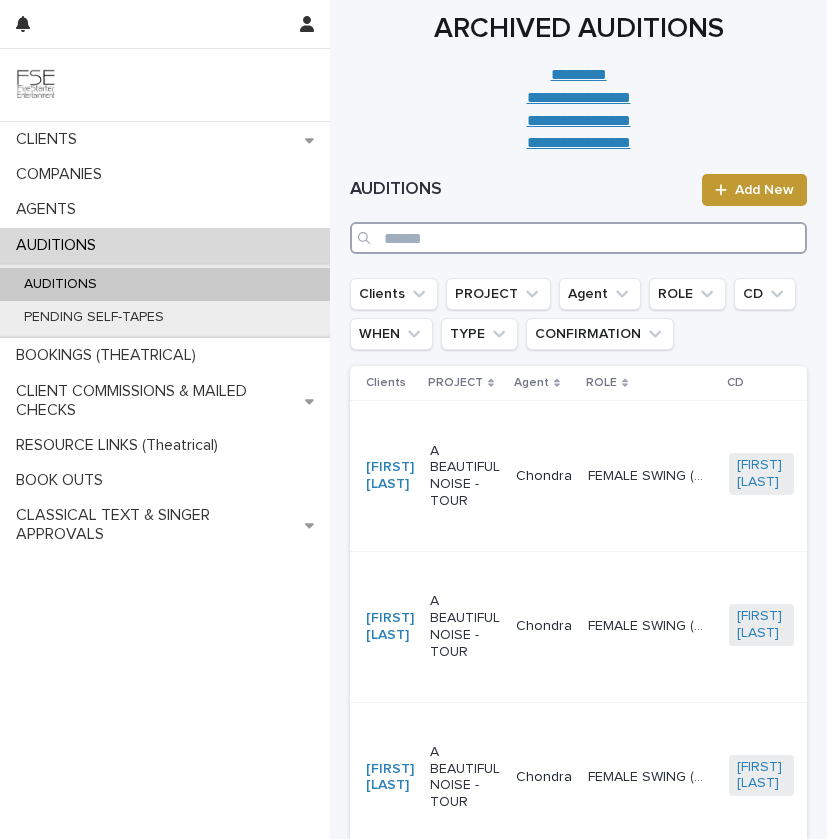 click at bounding box center (578, 238) 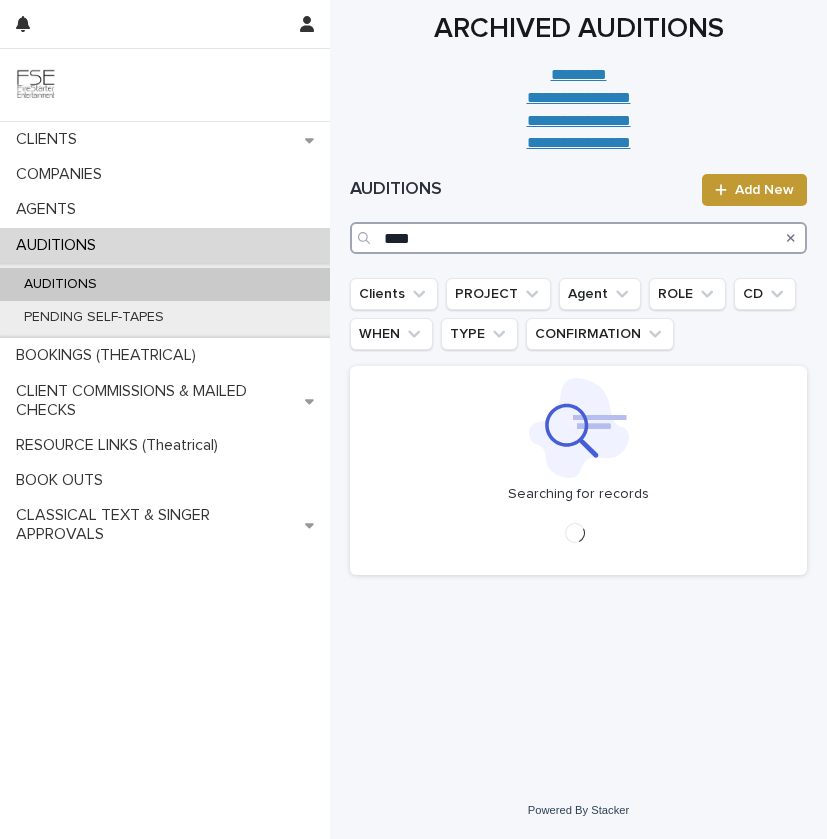 type on "****" 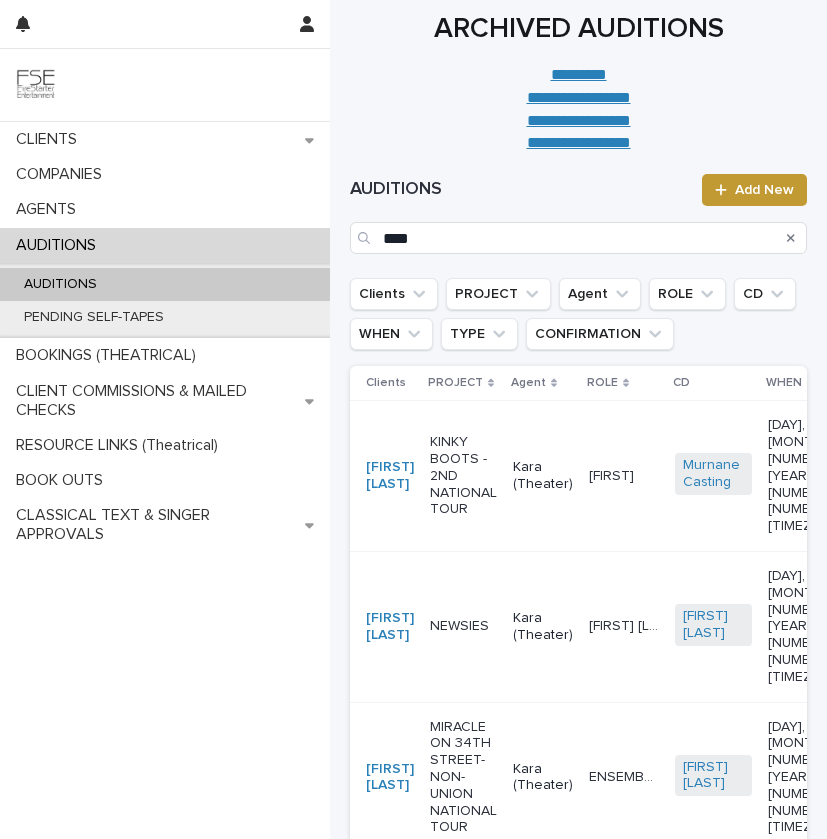 click on "KINKY BOOTS - 2ND NATIONAL TOUR" at bounding box center [463, 476] 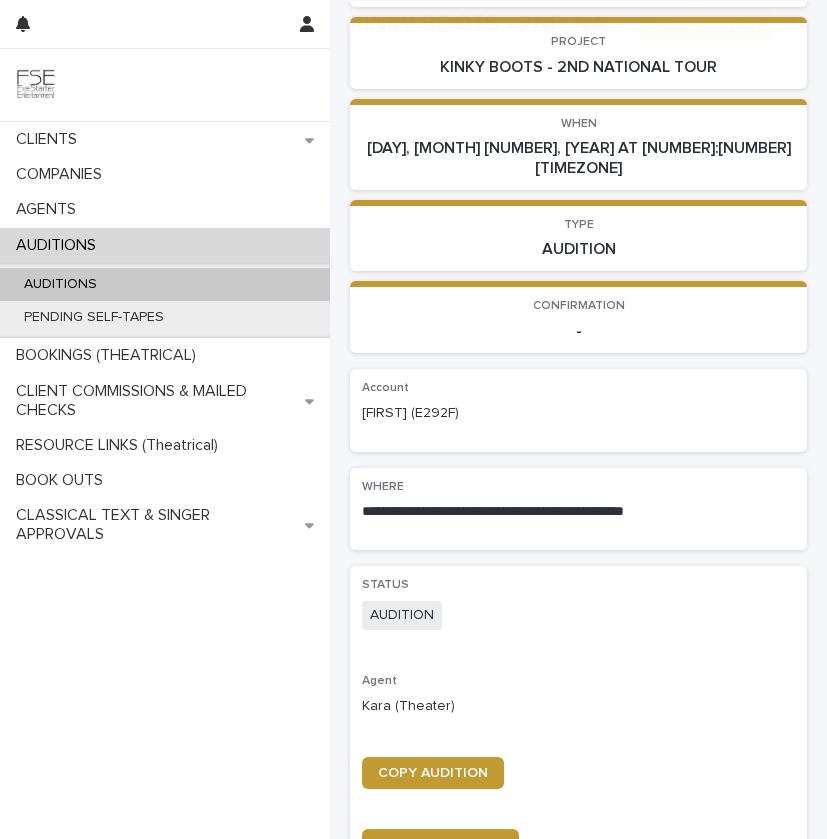 scroll, scrollTop: 373, scrollLeft: 0, axis: vertical 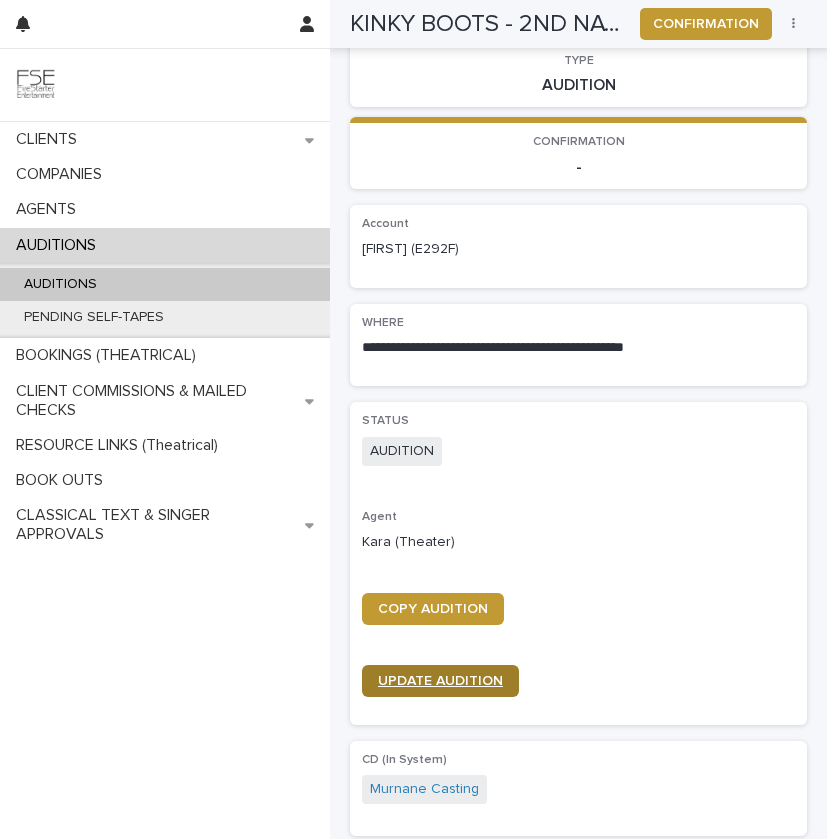 click on "UPDATE AUDITION" at bounding box center [440, 681] 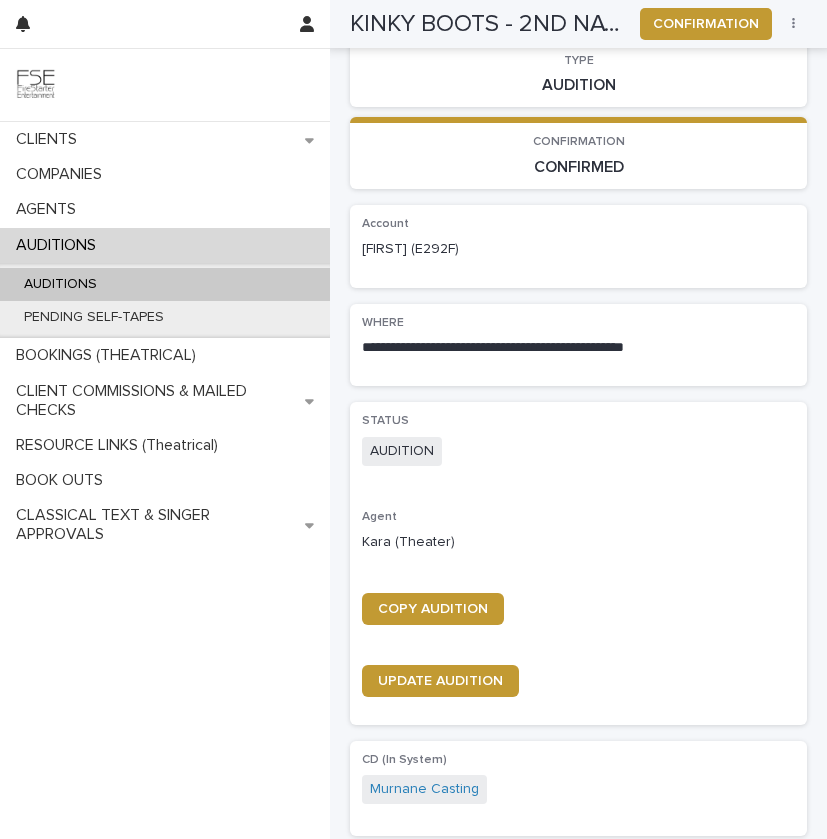 click on "AUDITIONS" at bounding box center [165, 284] 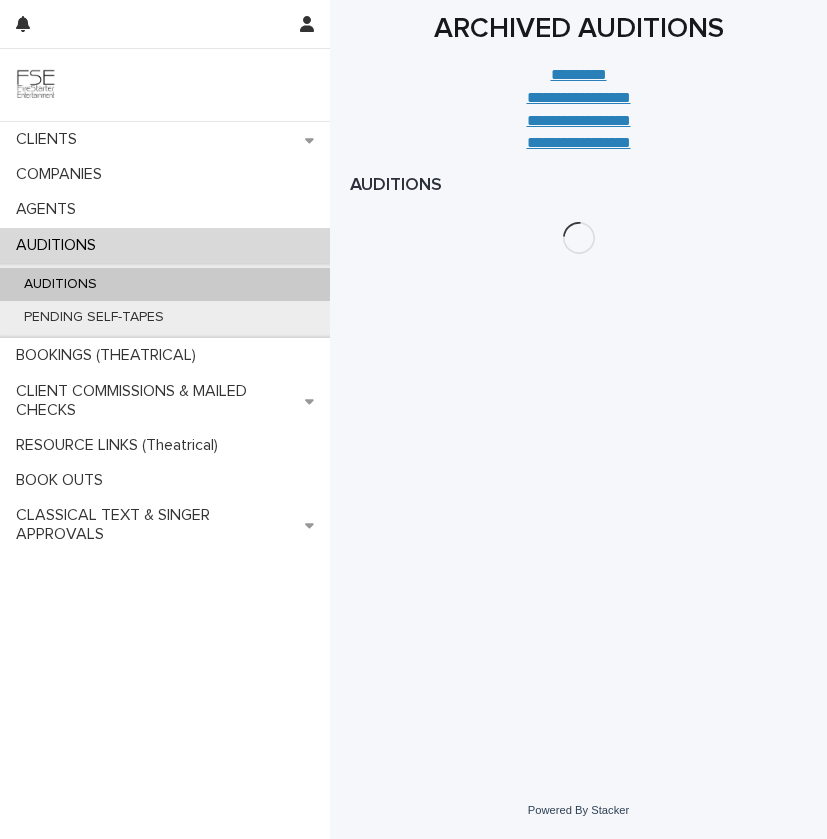 scroll, scrollTop: 0, scrollLeft: 0, axis: both 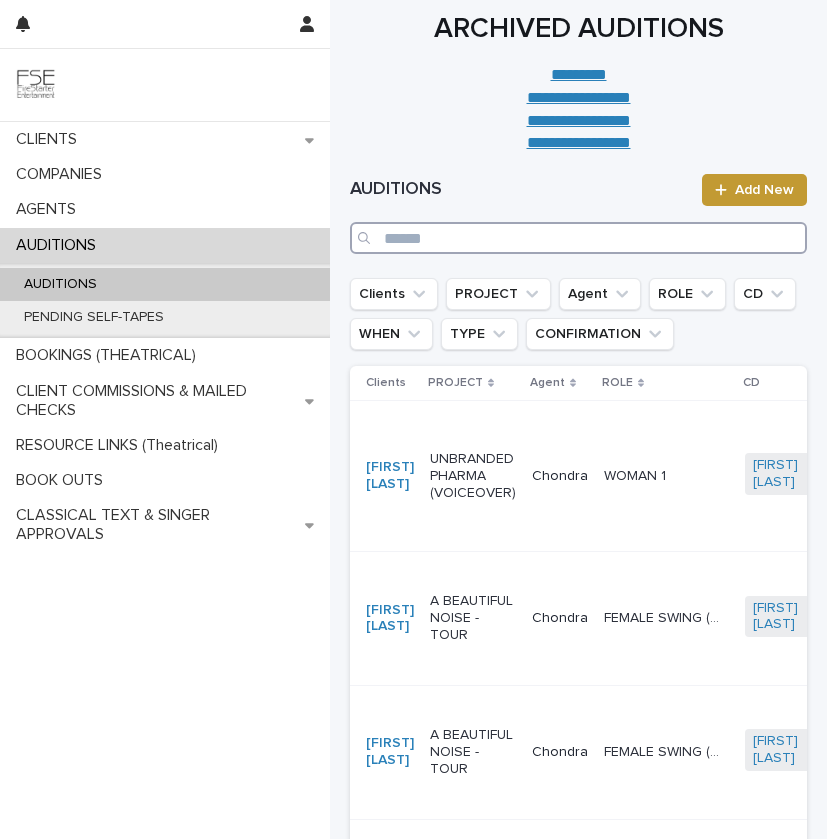click at bounding box center (578, 238) 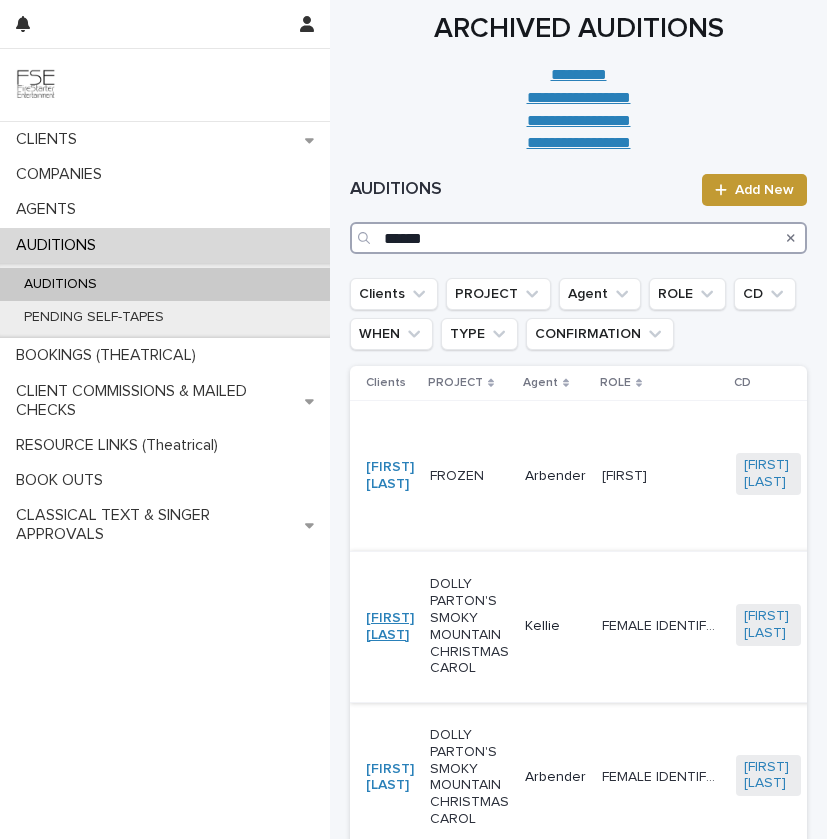 type on "******" 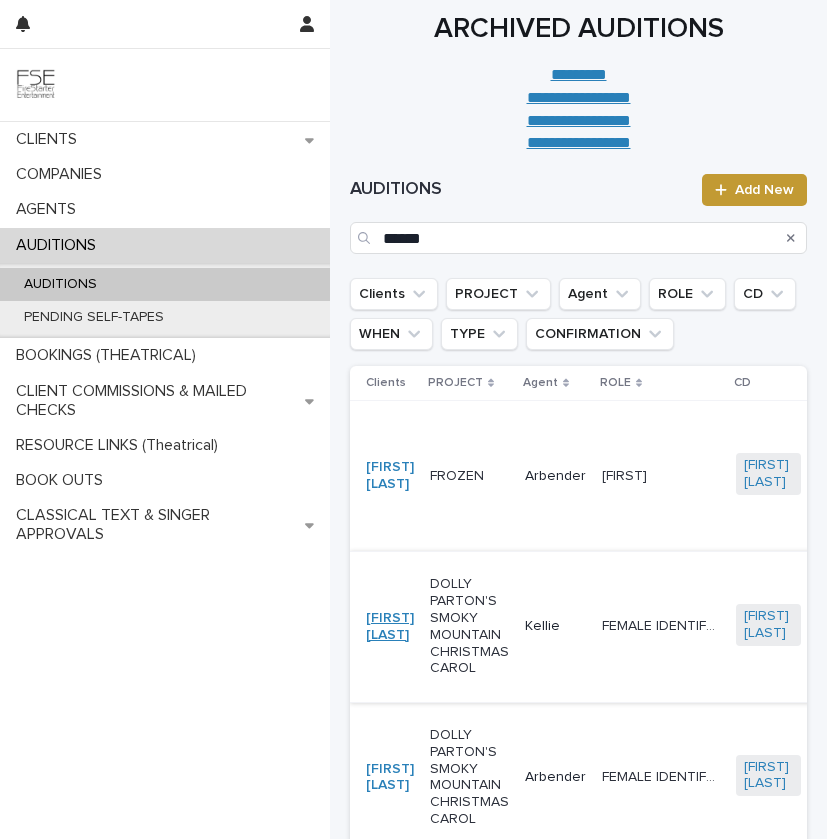 click on "[FIRST] [LAST]" at bounding box center [390, 627] 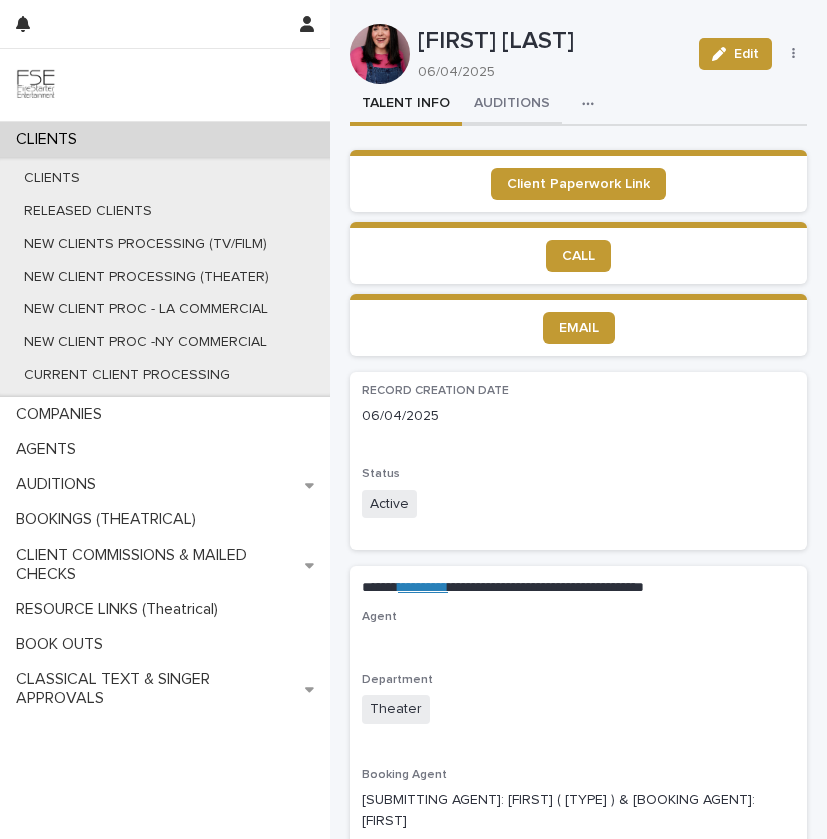 click on "AUDITIONS" at bounding box center (512, 105) 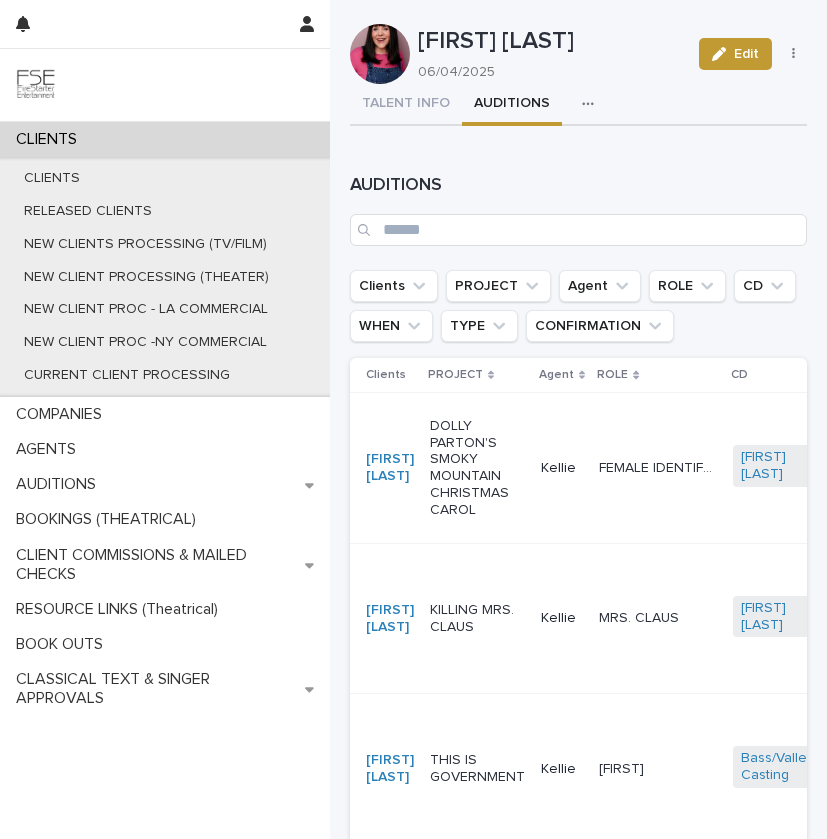 click on "DOLLY PARTON'S SMOKY MOUNTAIN CHRISTMAS CAROL" at bounding box center (477, 468) 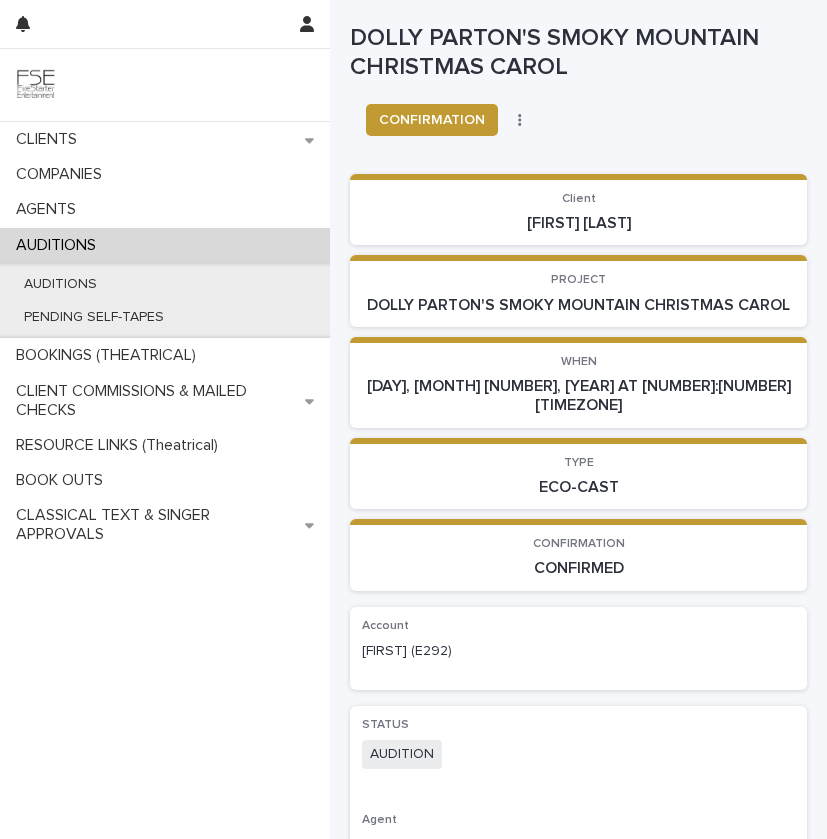 click at bounding box center (520, 120) 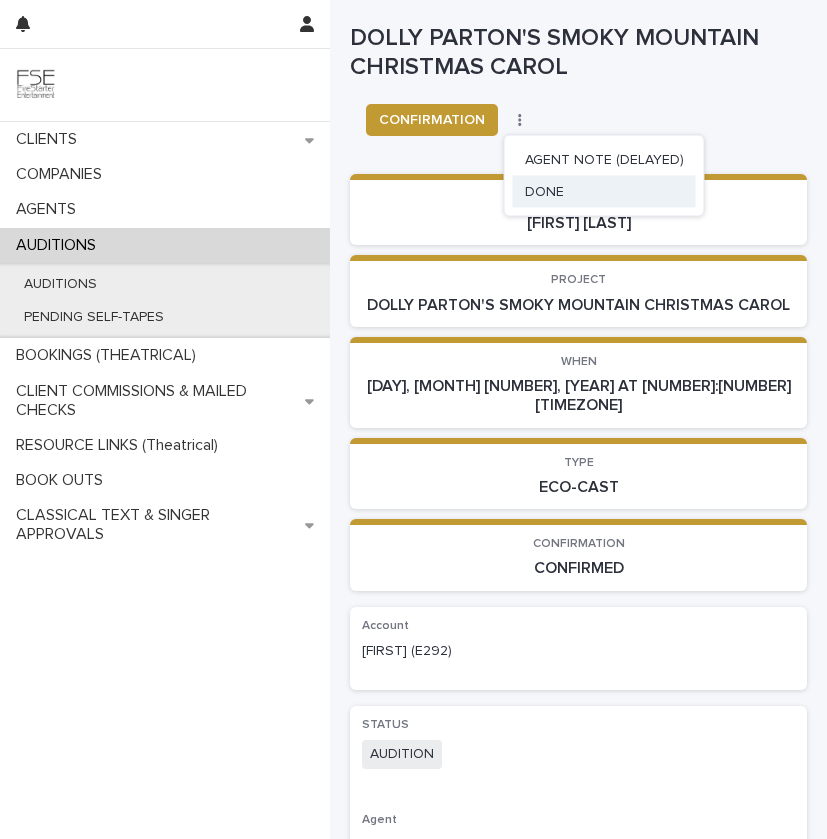 click on "DONE" at bounding box center (604, 192) 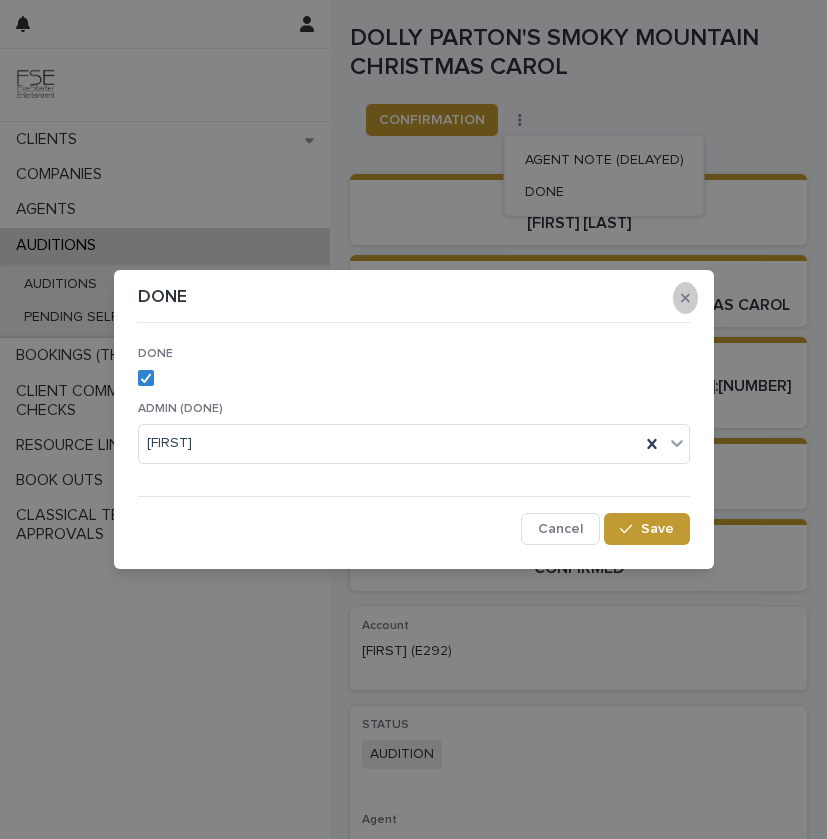click 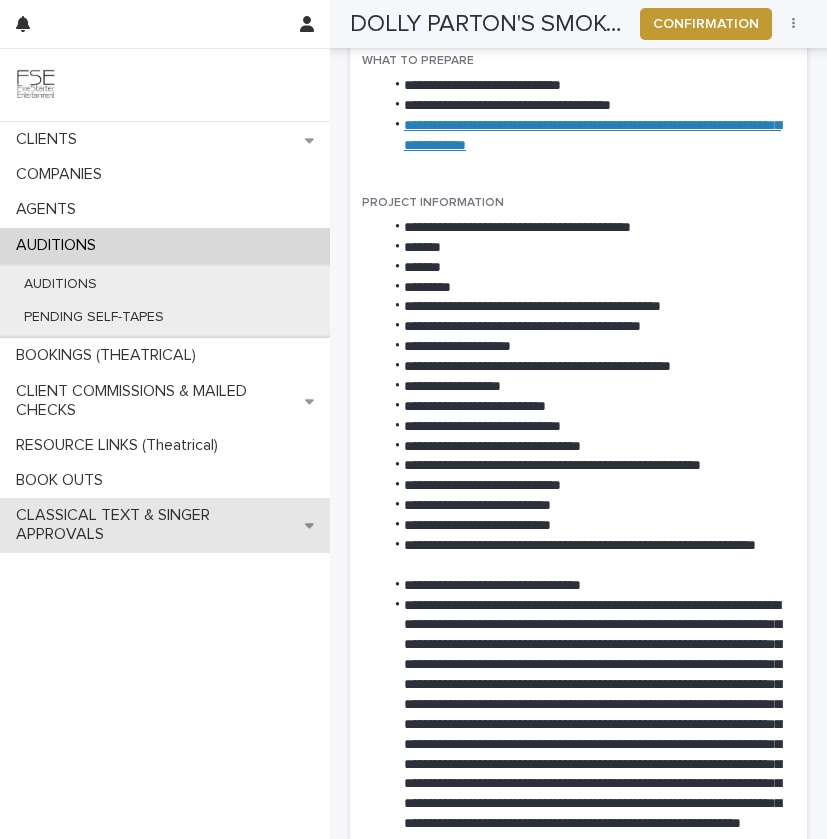 scroll, scrollTop: 1506, scrollLeft: 0, axis: vertical 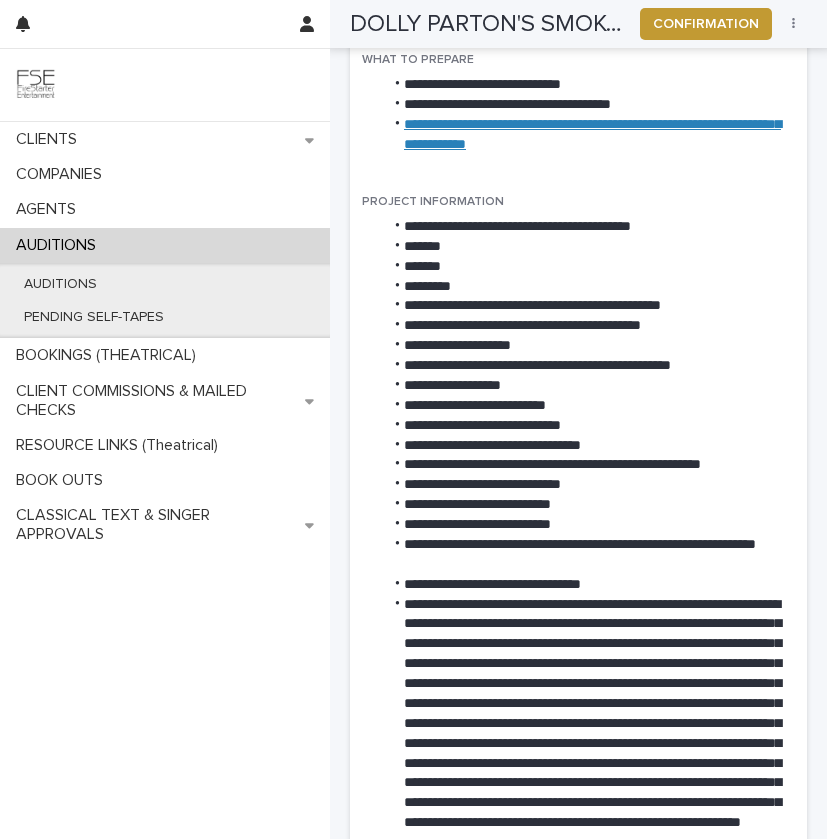 click on "AUDITIONS" at bounding box center [165, 245] 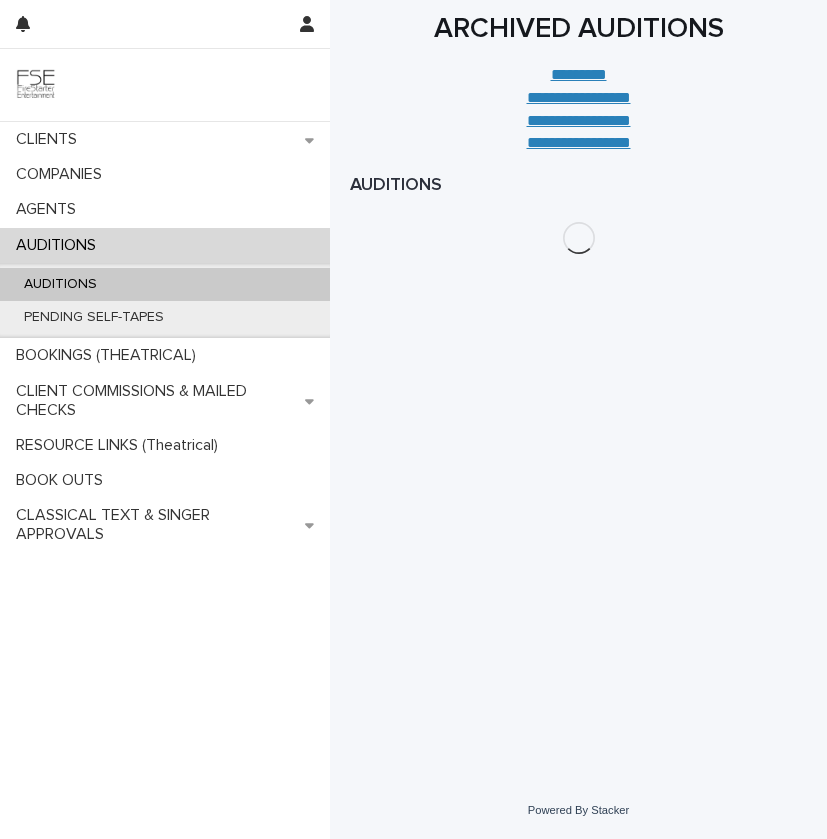 scroll, scrollTop: 0, scrollLeft: 0, axis: both 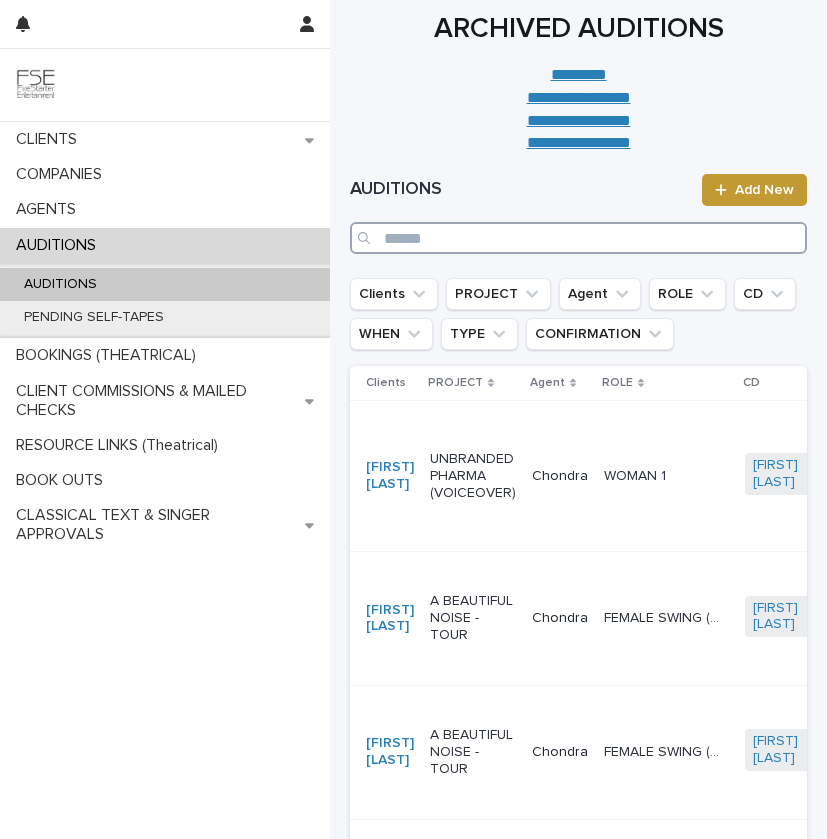 click at bounding box center (578, 238) 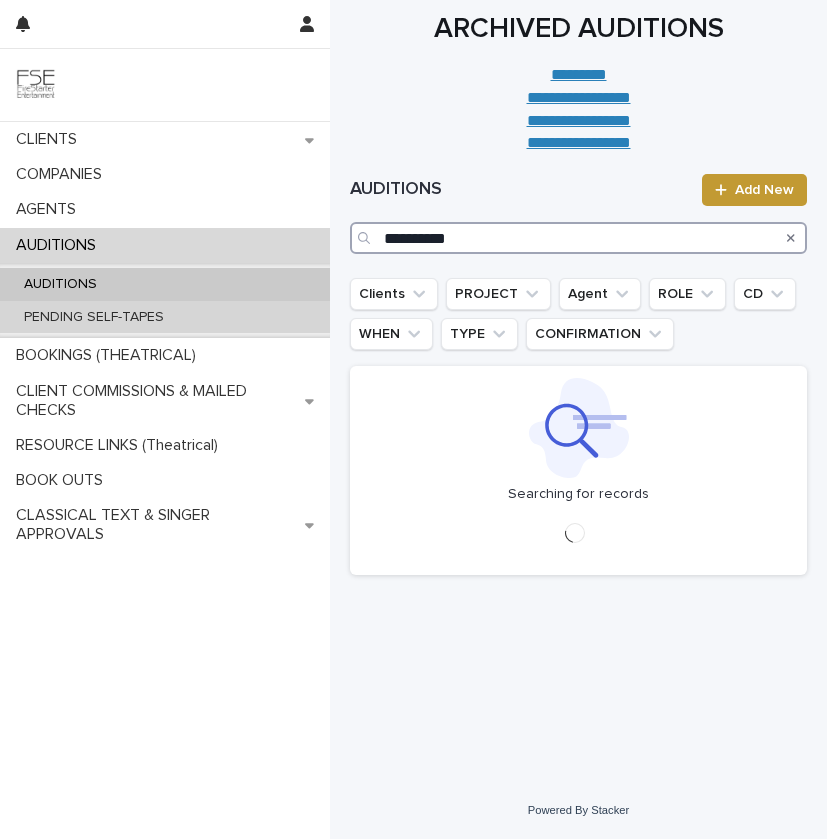 type on "**********" 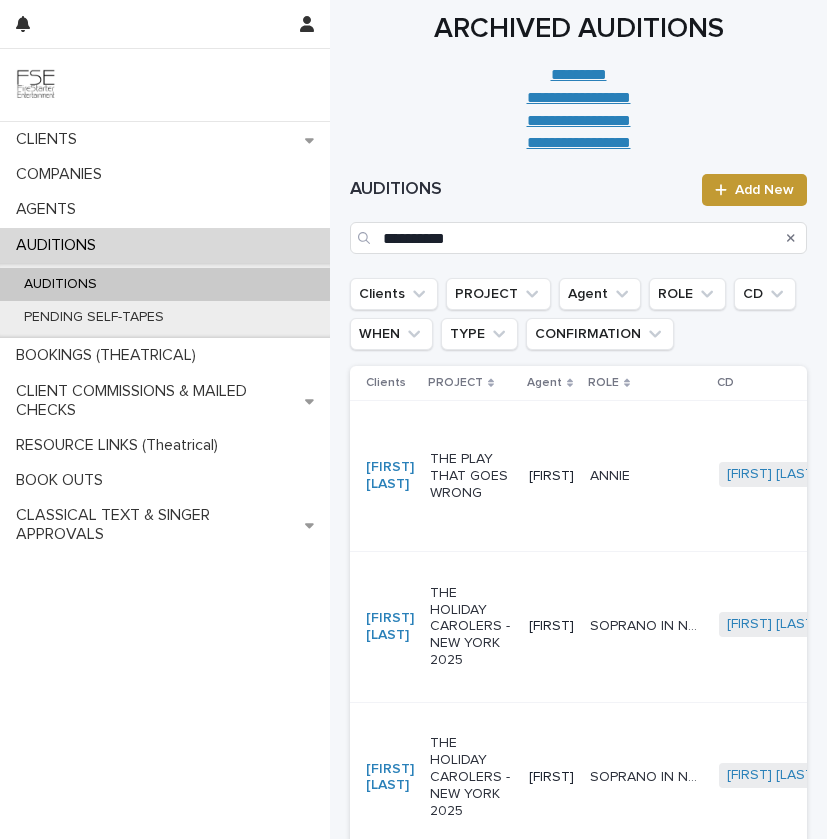 click on "THE PLAY THAT GOES WRONG" at bounding box center [471, 476] 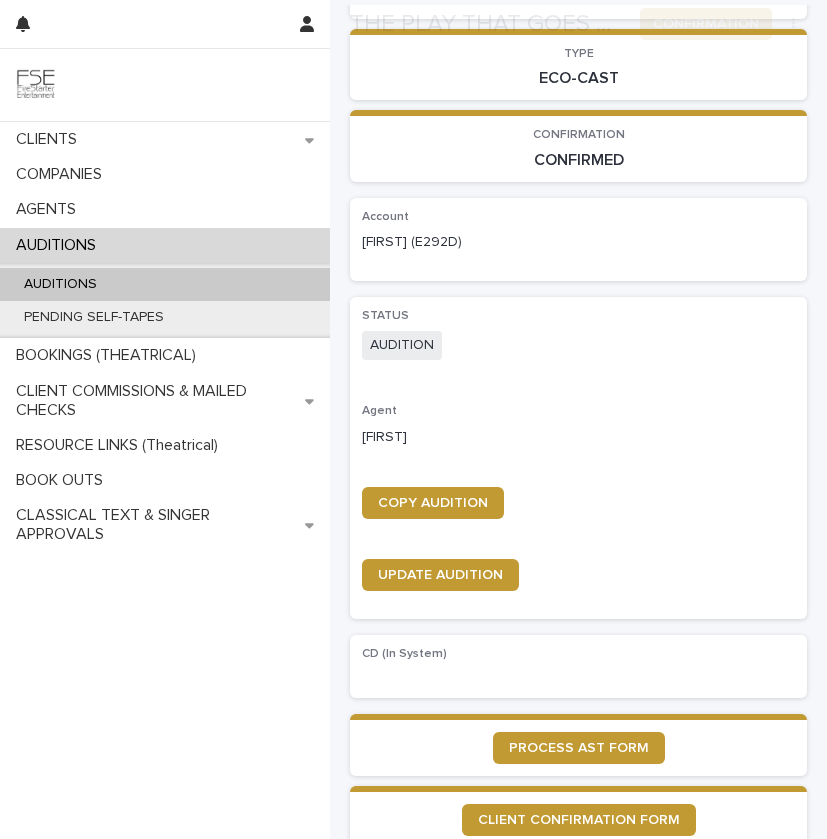 scroll, scrollTop: 478, scrollLeft: 0, axis: vertical 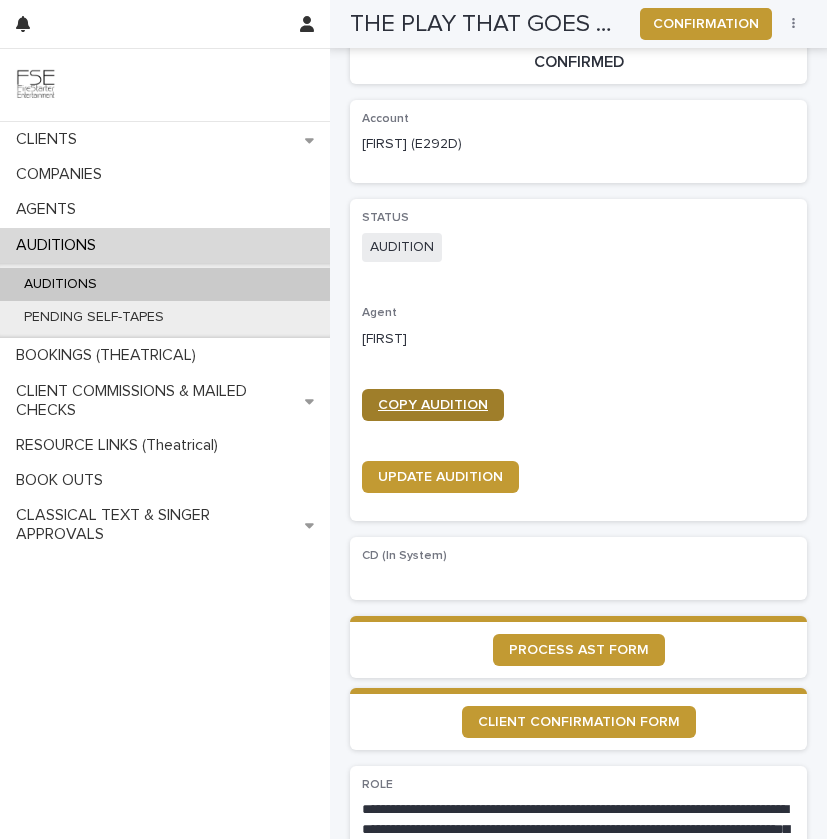 click on "COPY AUDITION" at bounding box center (433, 405) 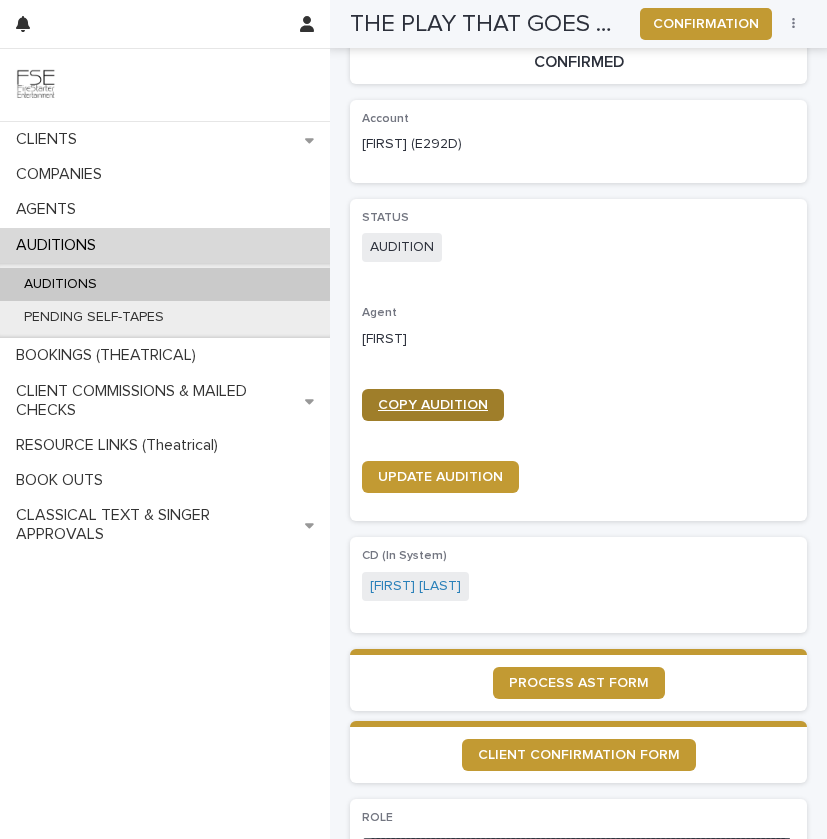 scroll, scrollTop: 494, scrollLeft: 0, axis: vertical 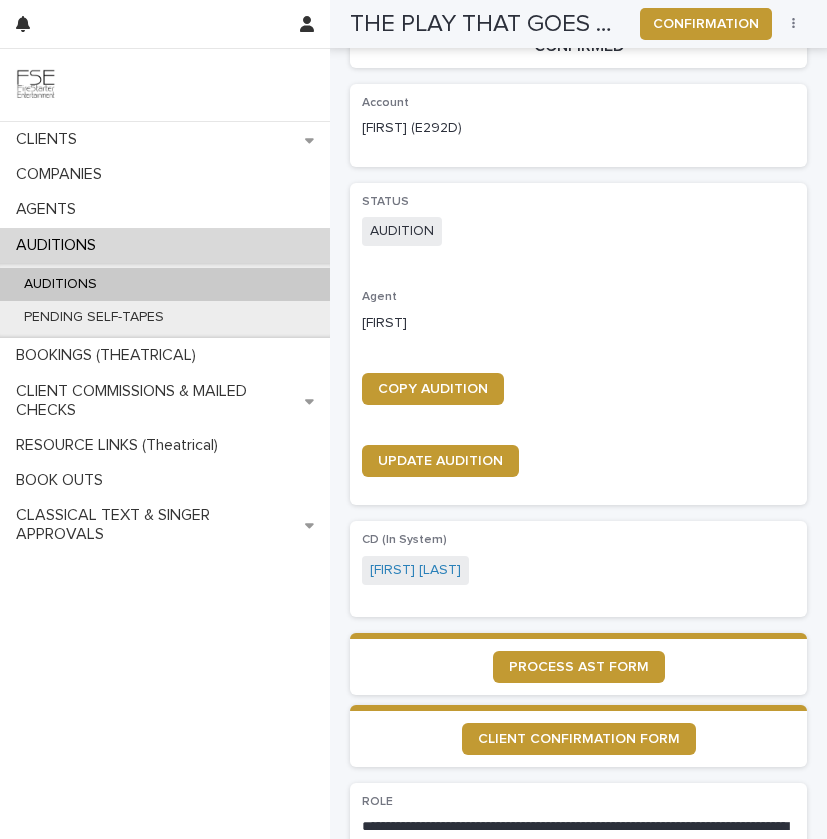 click on "AUDITIONS" at bounding box center (165, 245) 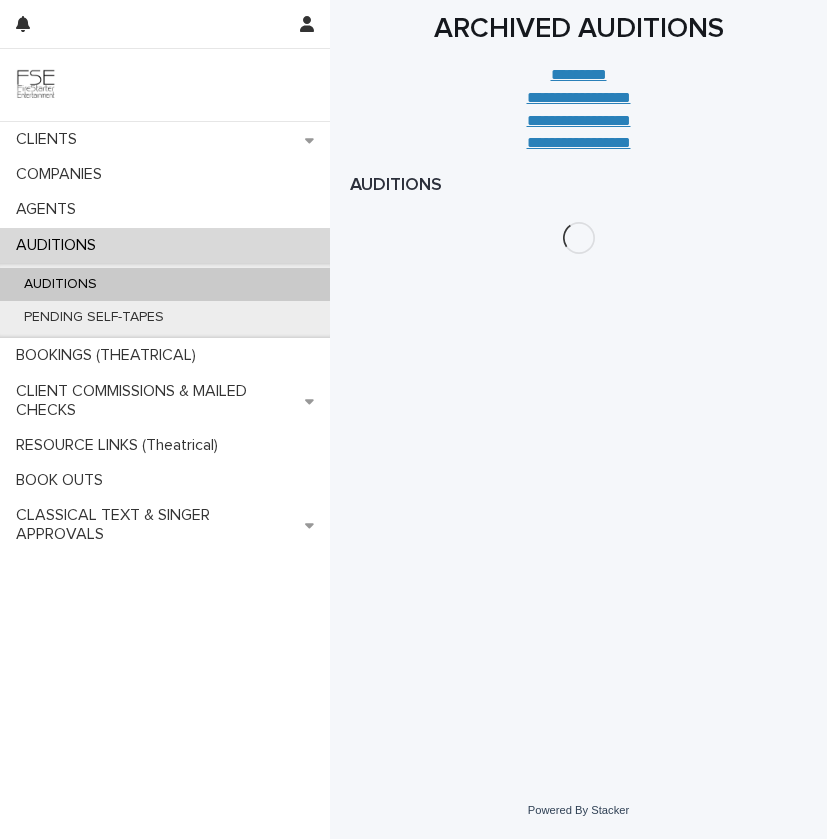 scroll, scrollTop: 0, scrollLeft: 0, axis: both 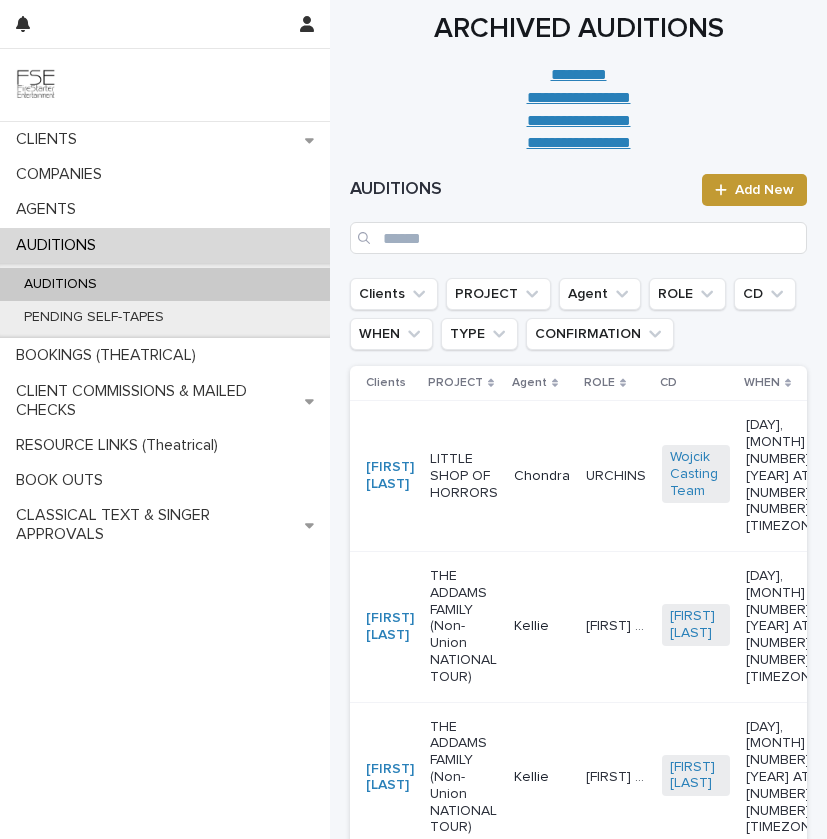 click on "AUDITIONS" at bounding box center (165, 284) 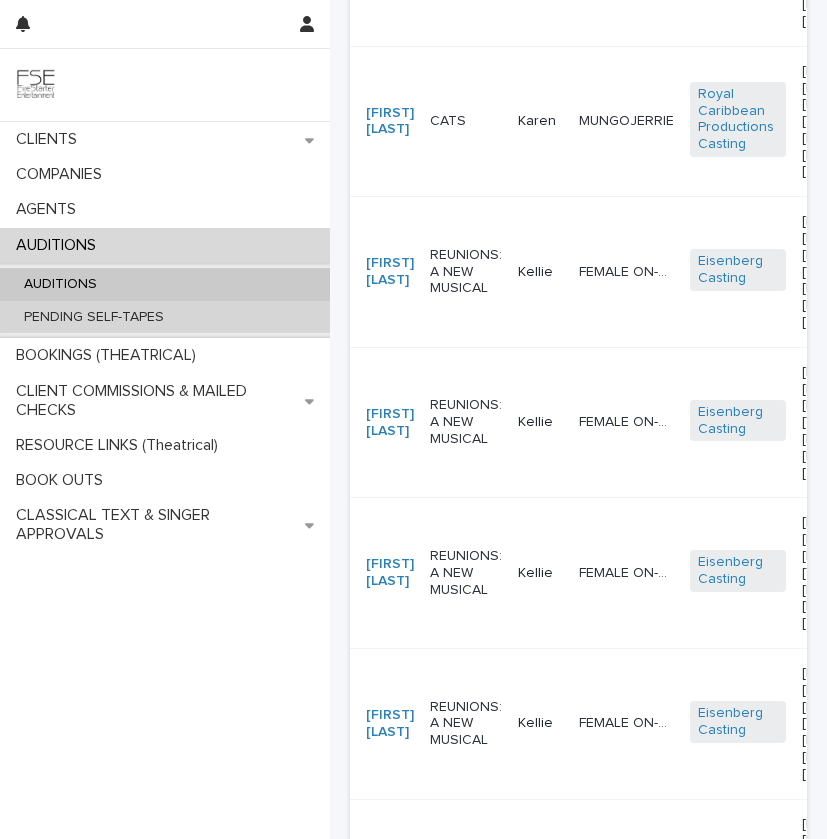 scroll, scrollTop: 1314, scrollLeft: 0, axis: vertical 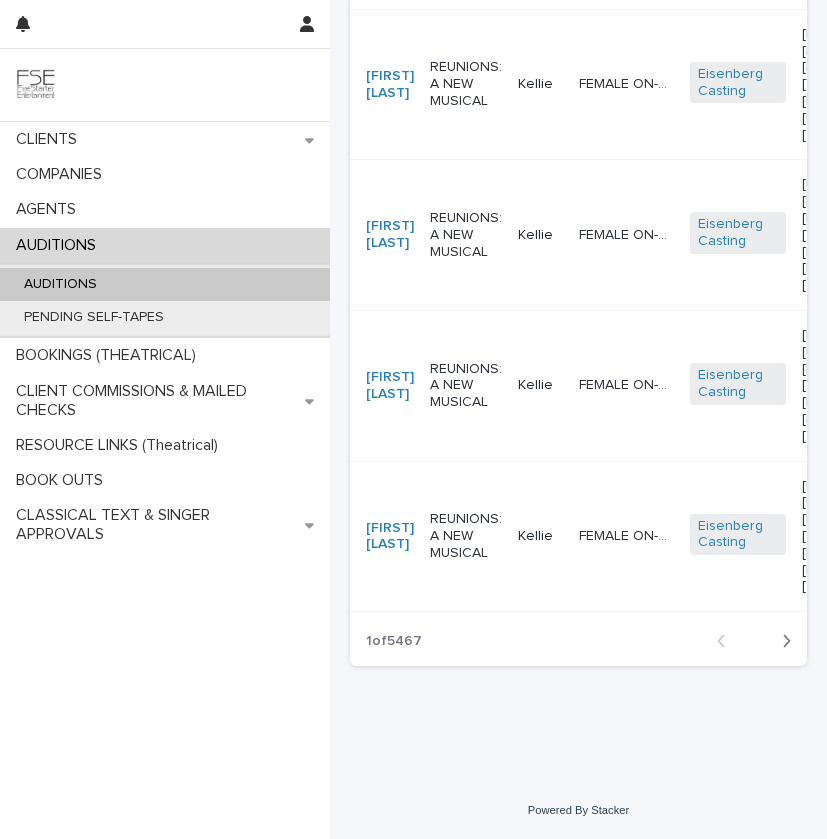 click 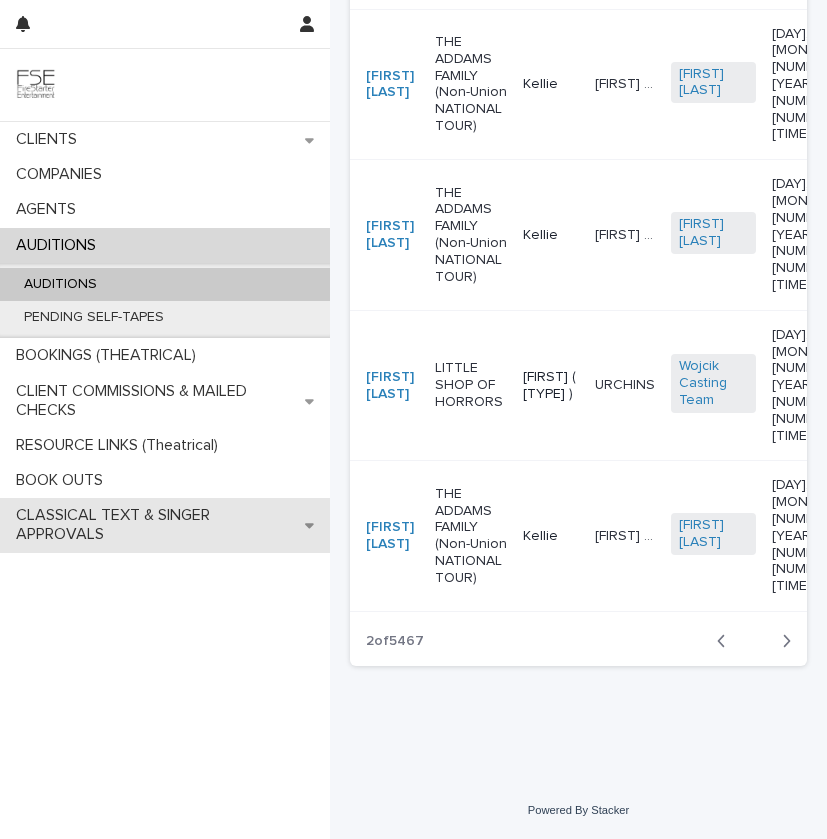 scroll, scrollTop: 961, scrollLeft: 0, axis: vertical 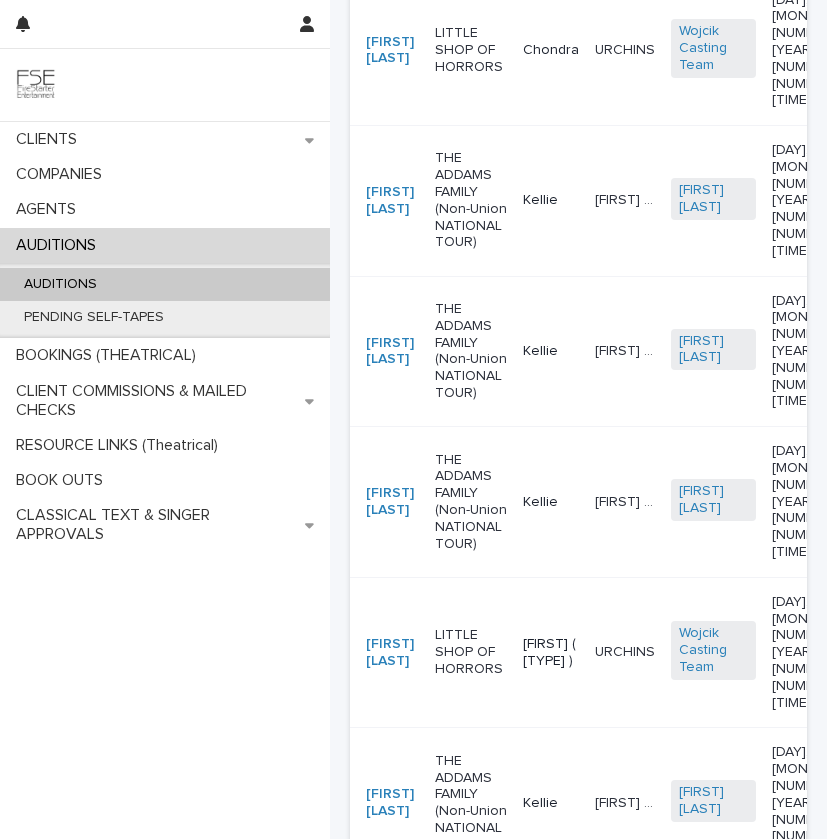 click 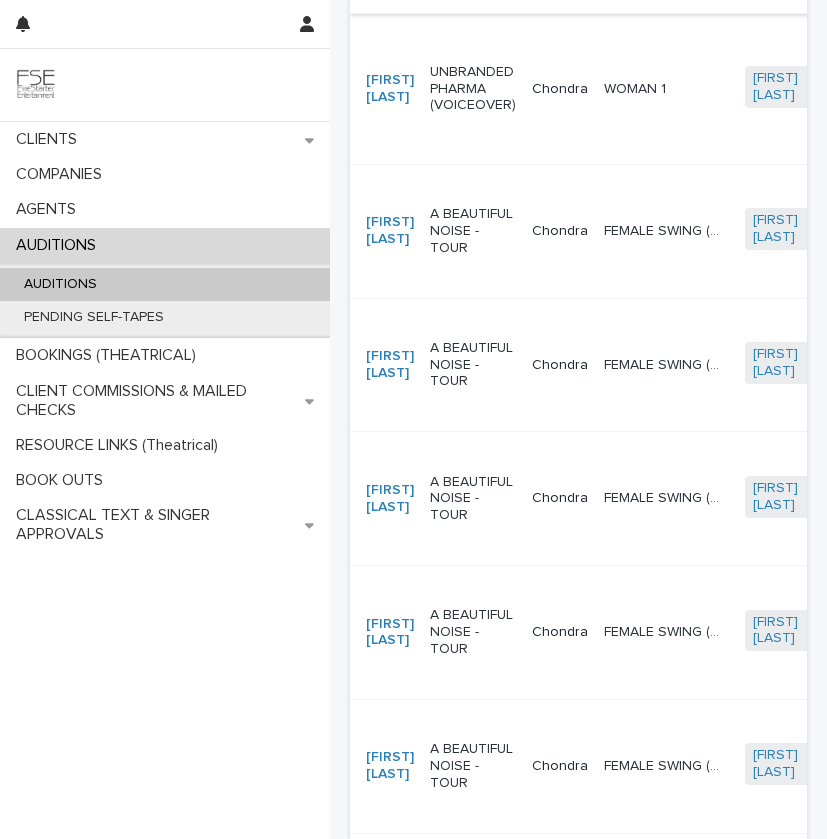 scroll, scrollTop: 522, scrollLeft: 0, axis: vertical 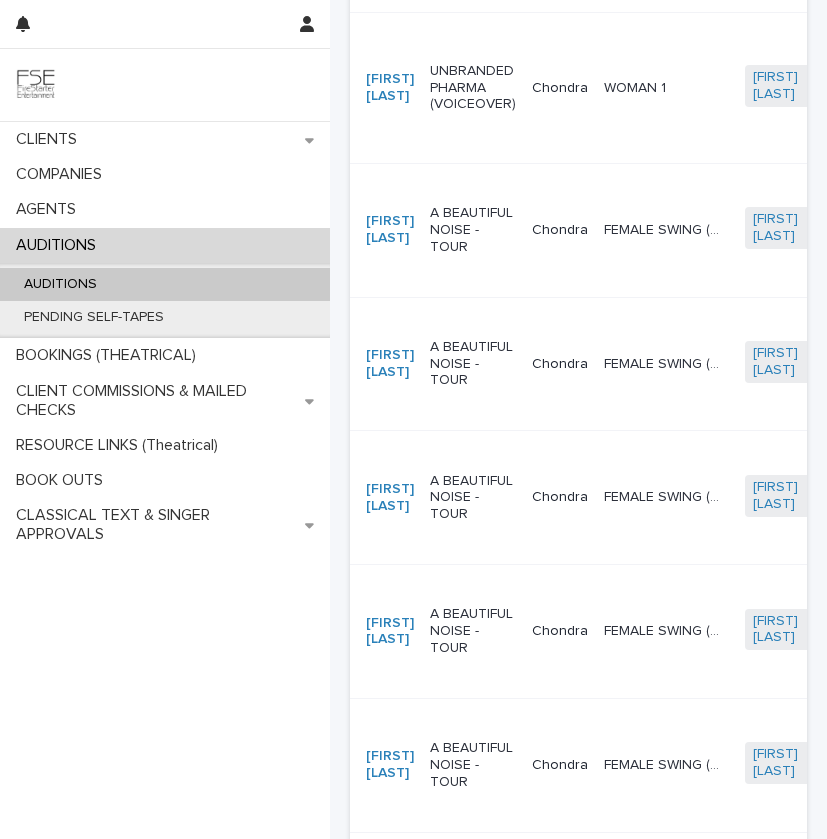 click on "A BEAUTIFUL NOISE - TOUR" at bounding box center [473, 230] 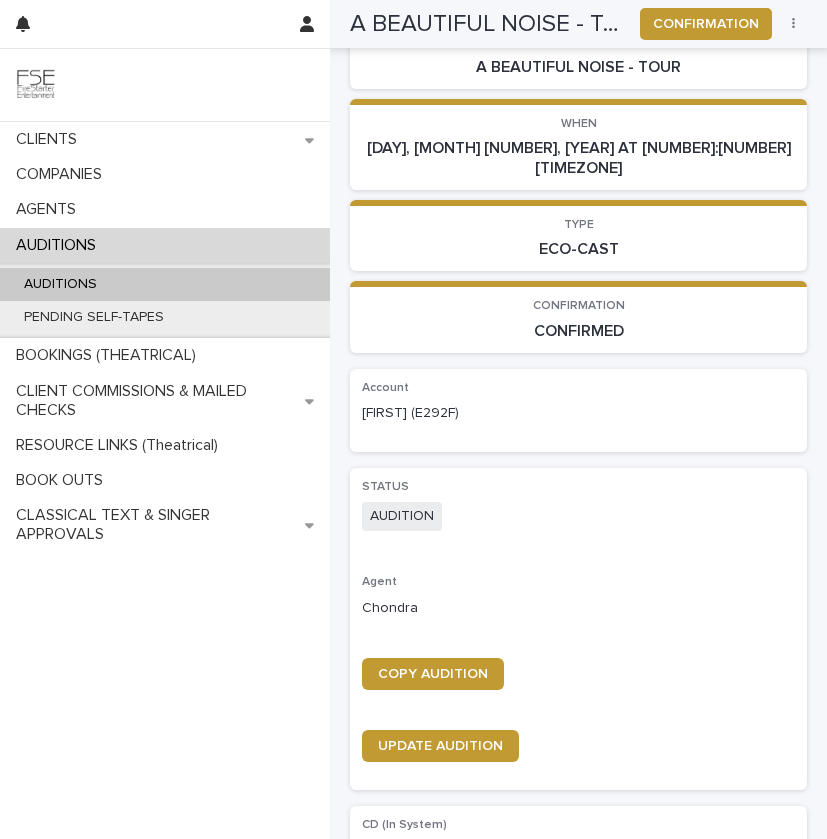 scroll, scrollTop: 132, scrollLeft: 0, axis: vertical 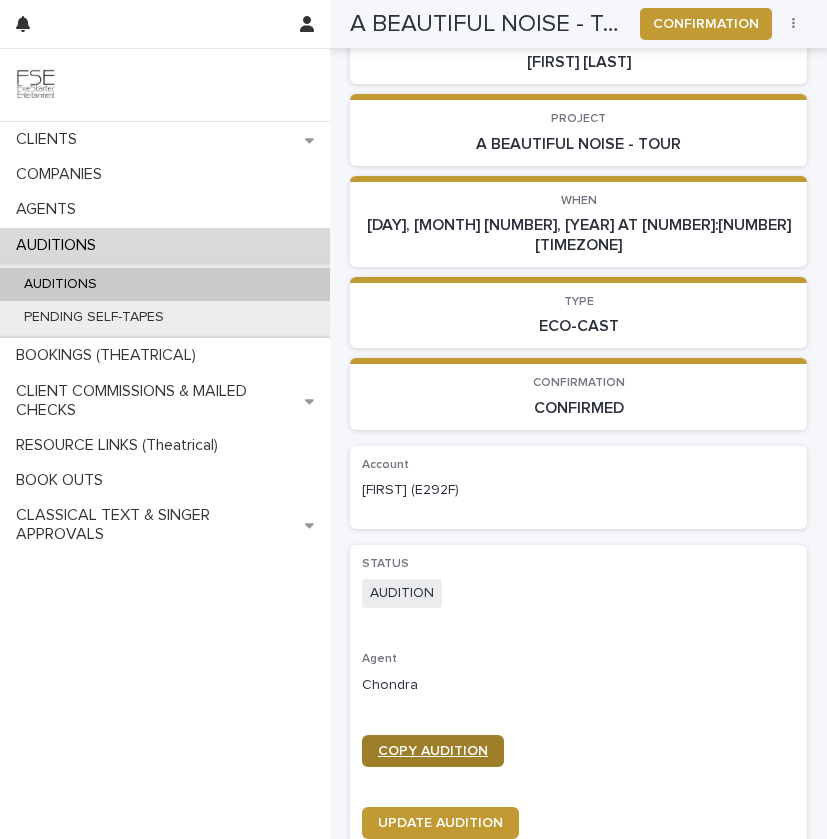click on "COPY AUDITION" at bounding box center (433, 751) 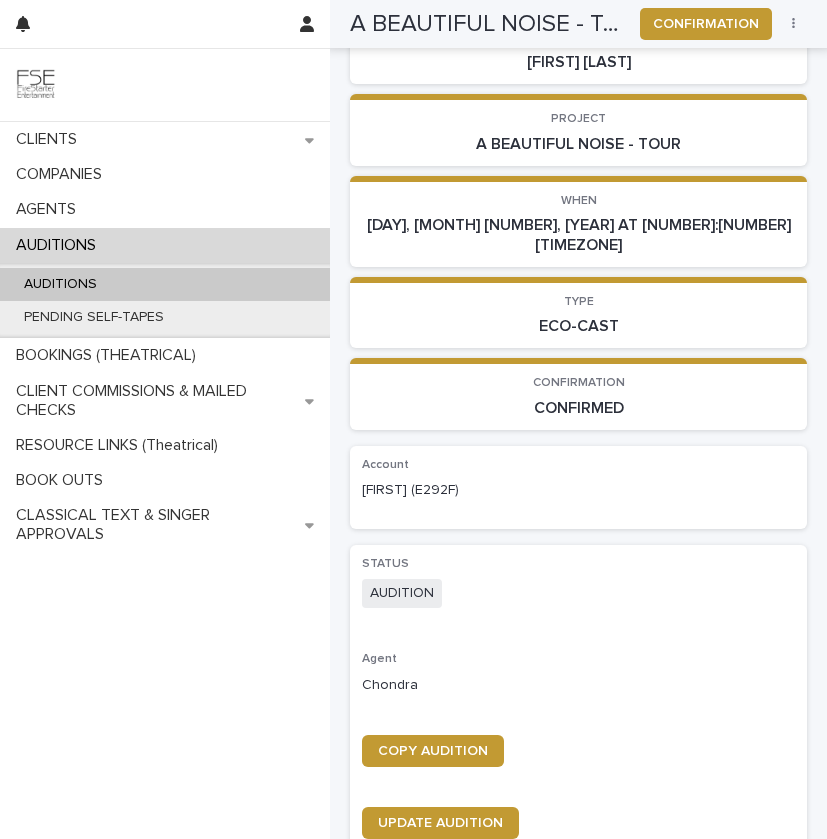 click on "AUDITIONS" at bounding box center [165, 284] 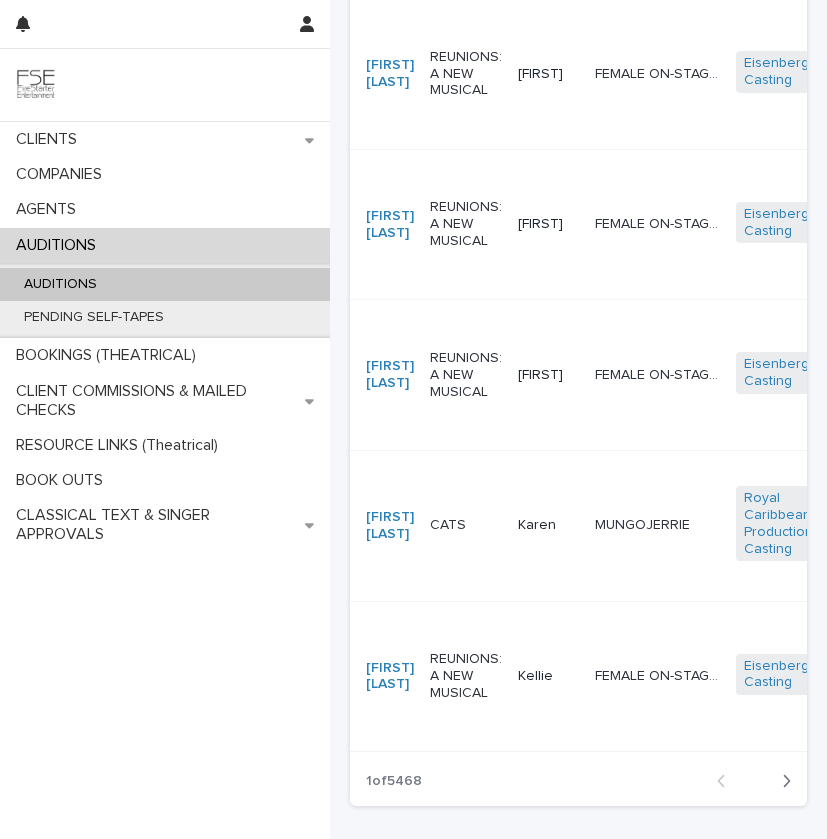 scroll, scrollTop: 1162, scrollLeft: 0, axis: vertical 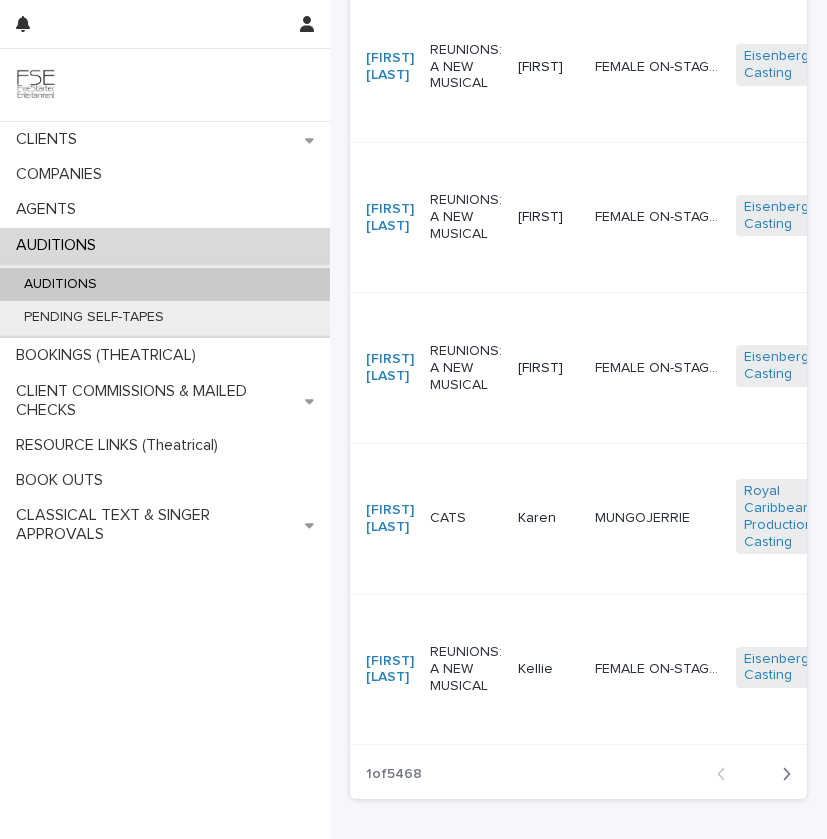 click 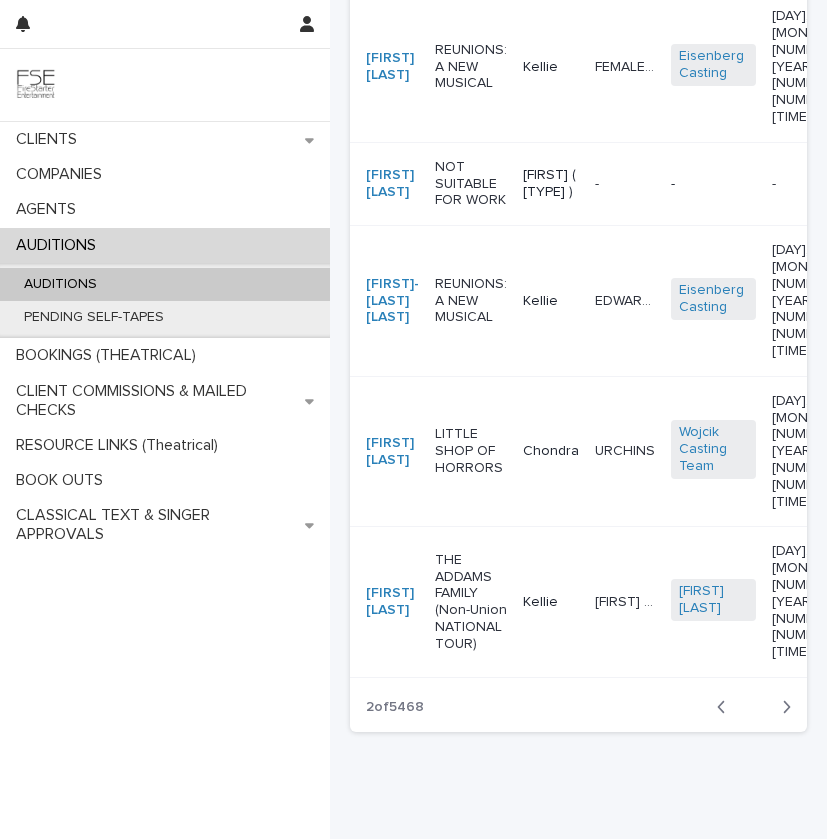 scroll, scrollTop: 826, scrollLeft: 0, axis: vertical 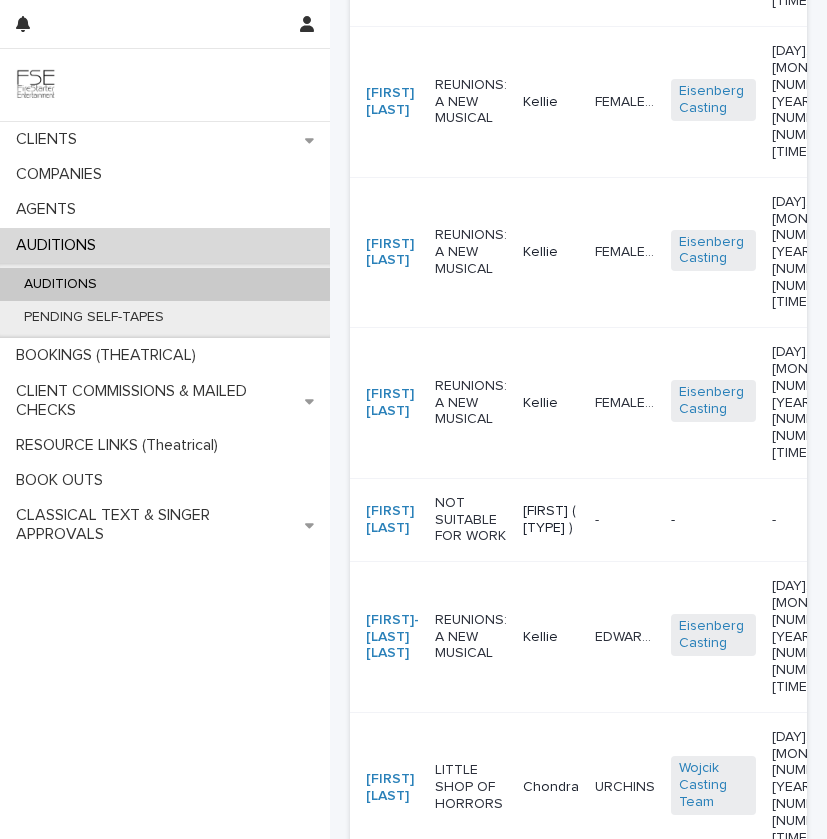 click 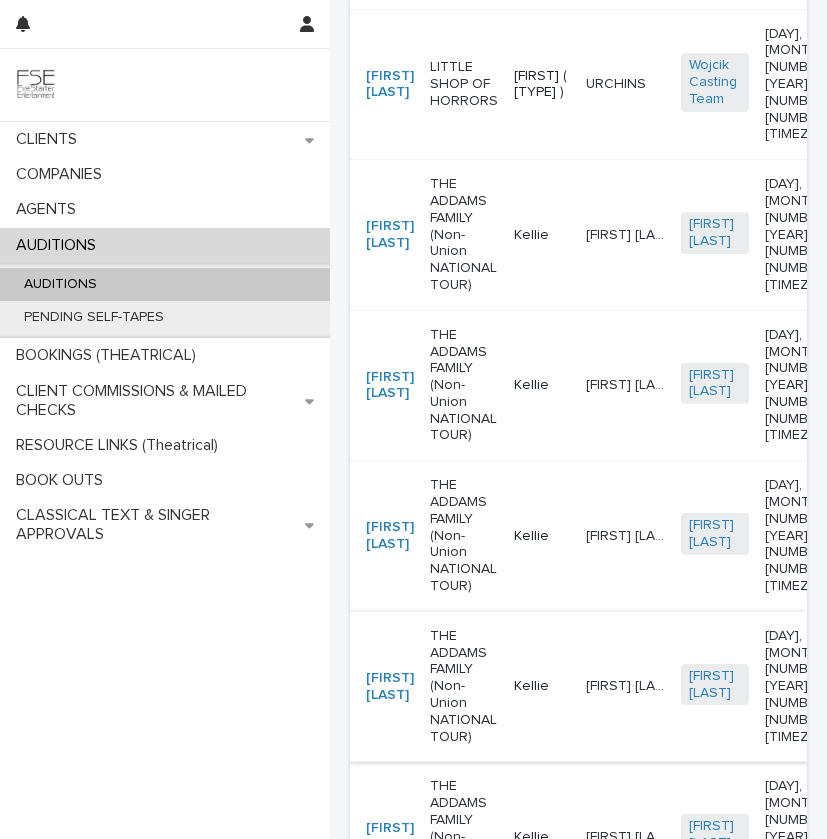 scroll, scrollTop: 694, scrollLeft: 0, axis: vertical 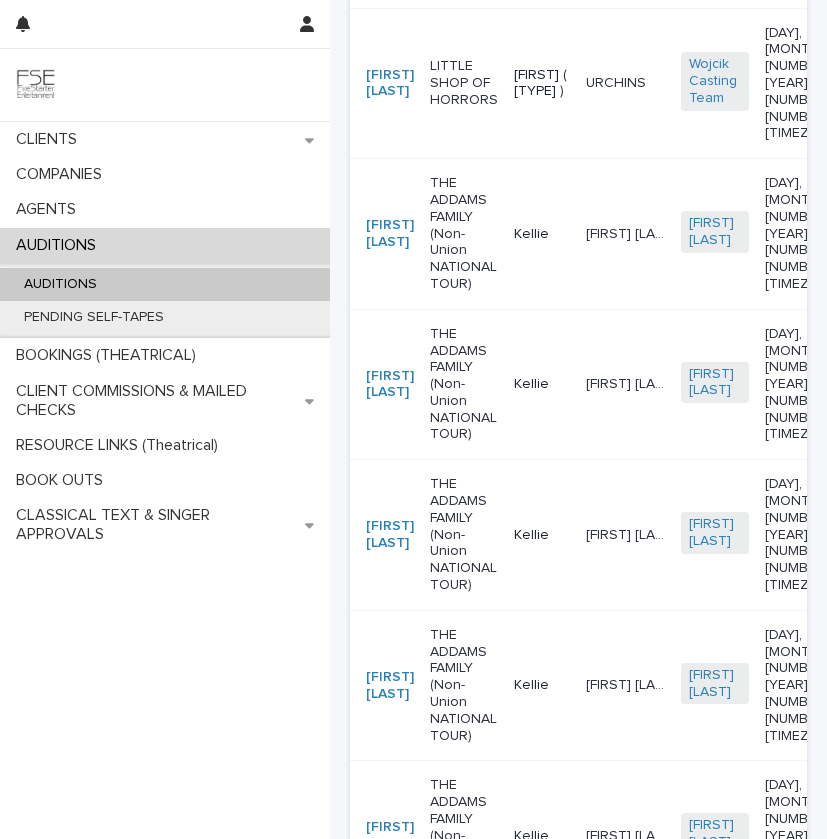 click on "THE ADDAMS FAMILY (Non-Union NATIONAL TOUR)" at bounding box center [464, 234] 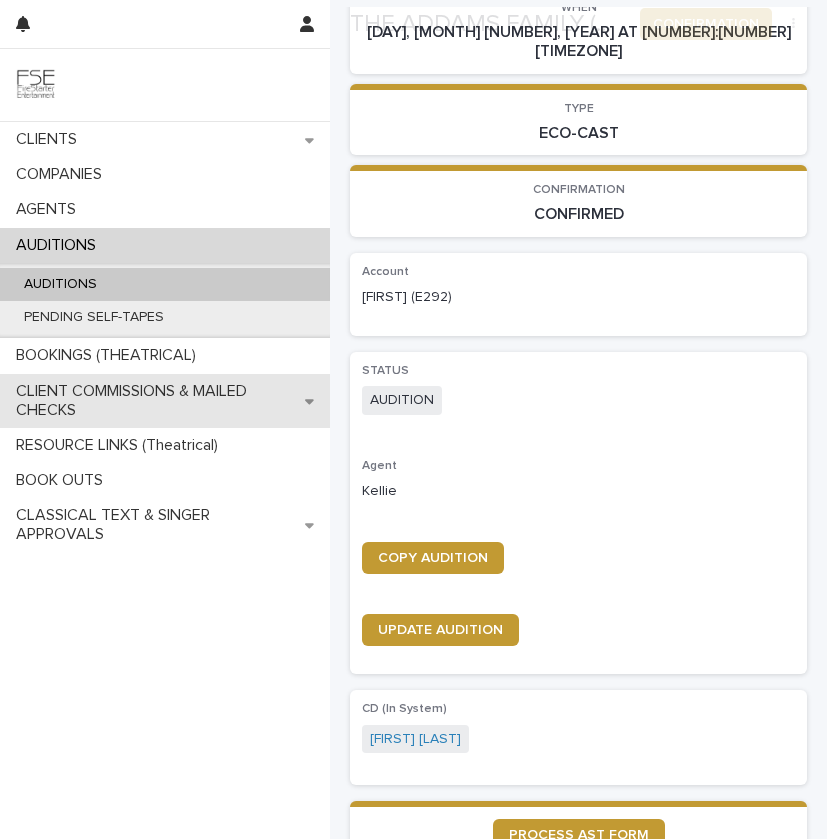 scroll, scrollTop: 490, scrollLeft: 0, axis: vertical 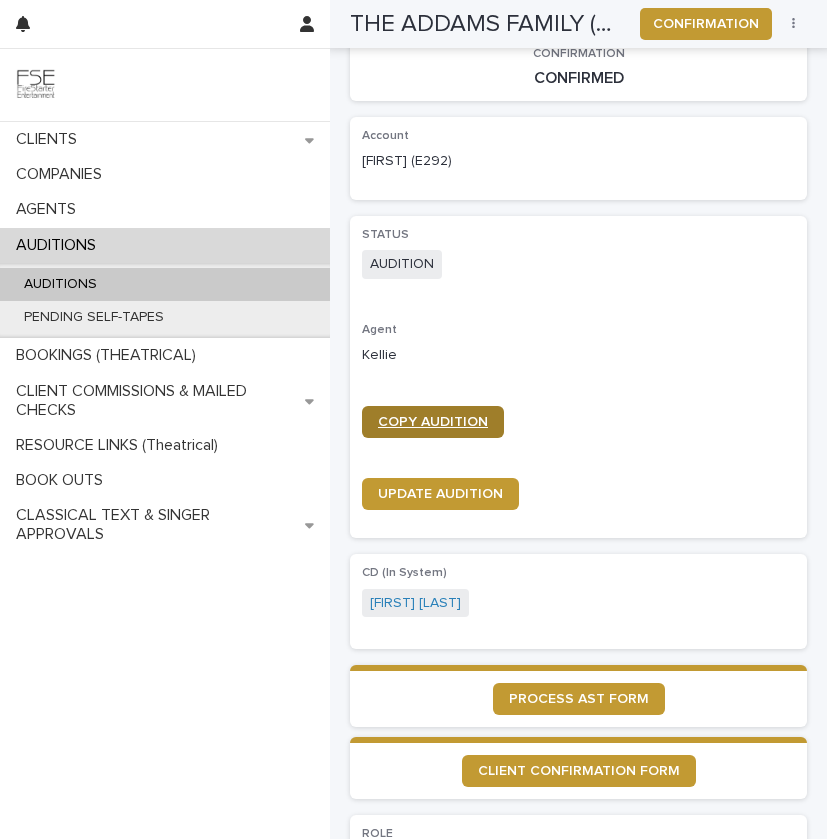 click on "COPY AUDITION" at bounding box center [433, 422] 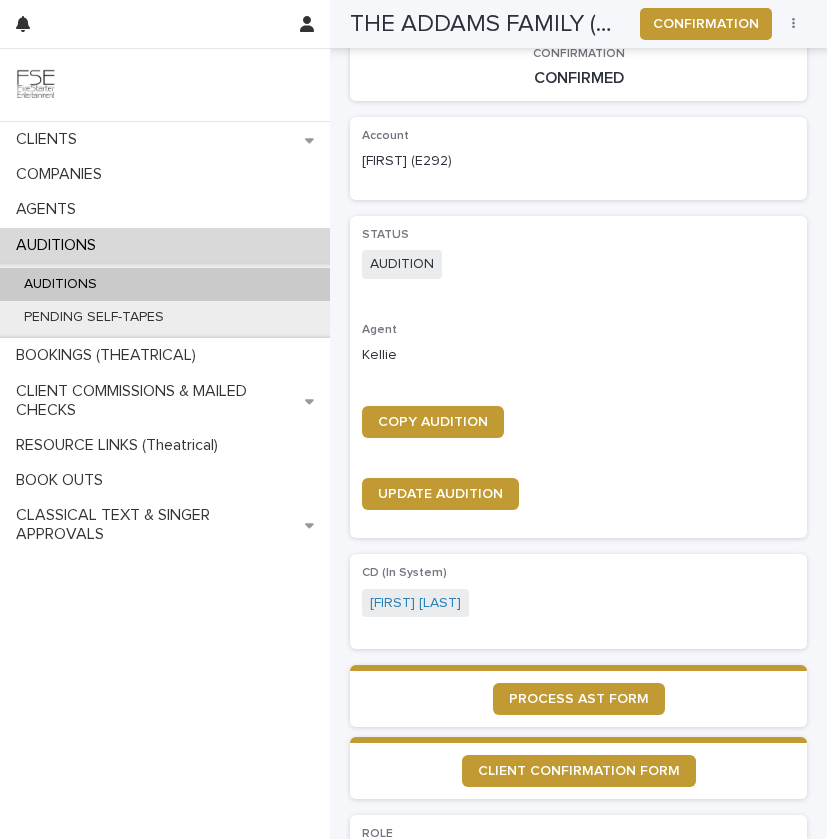 click on "AUDITIONS" at bounding box center [165, 284] 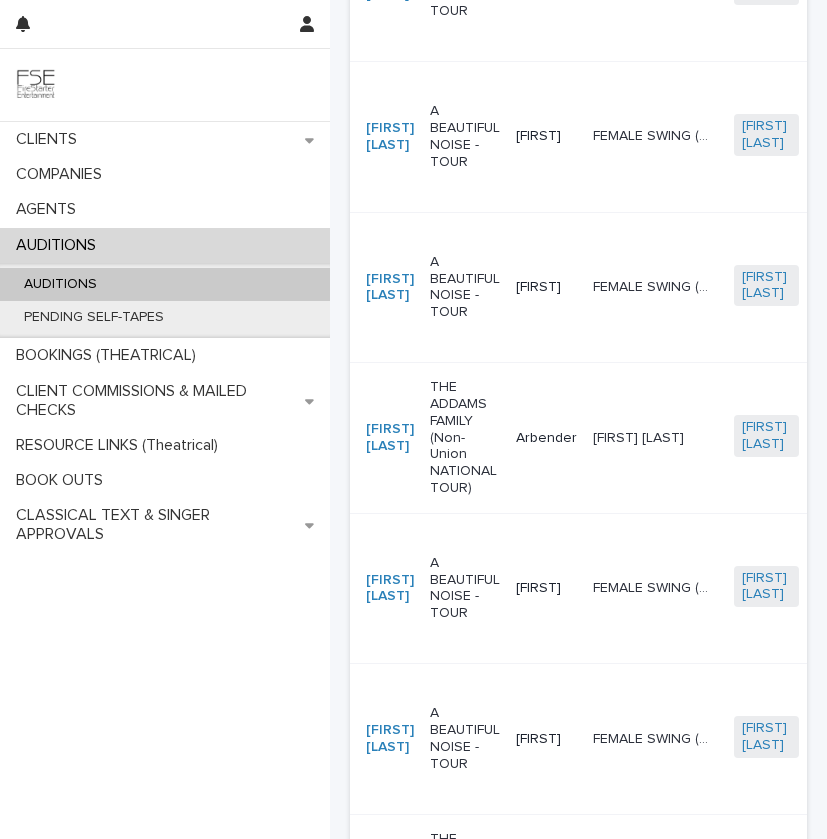 scroll, scrollTop: 0, scrollLeft: 0, axis: both 